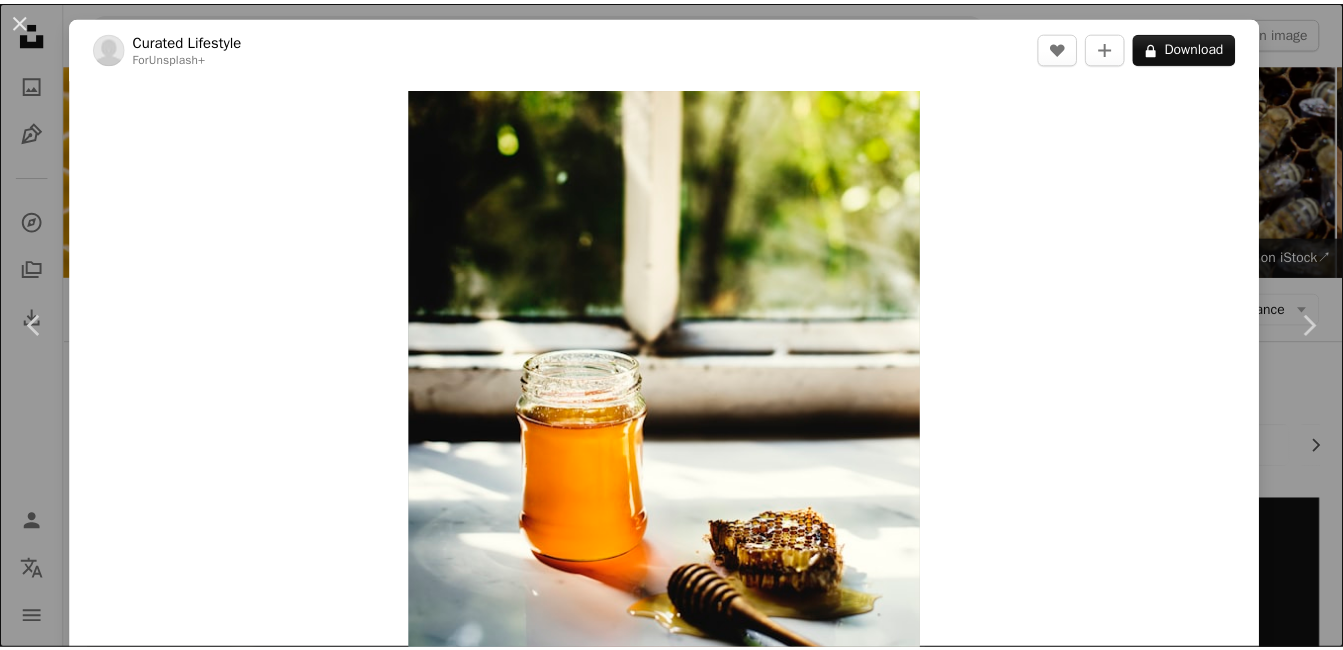 scroll, scrollTop: 1313, scrollLeft: 0, axis: vertical 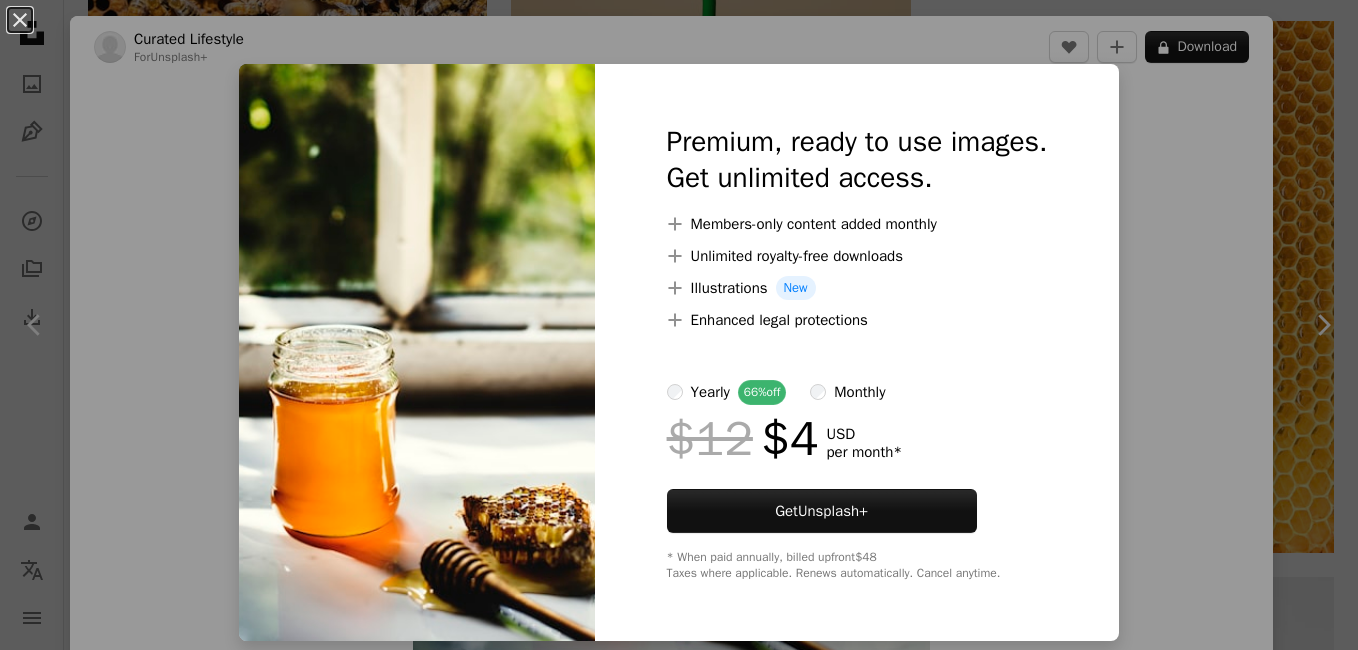 click on "An X shape Premium, ready to use images. Get unlimited access. A plus sign Members-only content added monthly A plus sign Unlimited royalty-free downloads A plus sign Illustrations  New A plus sign Enhanced legal protections yearly 66%  off monthly $12   $4 USD per month * Get  Unsplash+ * When paid annually, billed upfront  $48 Taxes where applicable. Renews automatically. Cancel anytime." at bounding box center (679, 325) 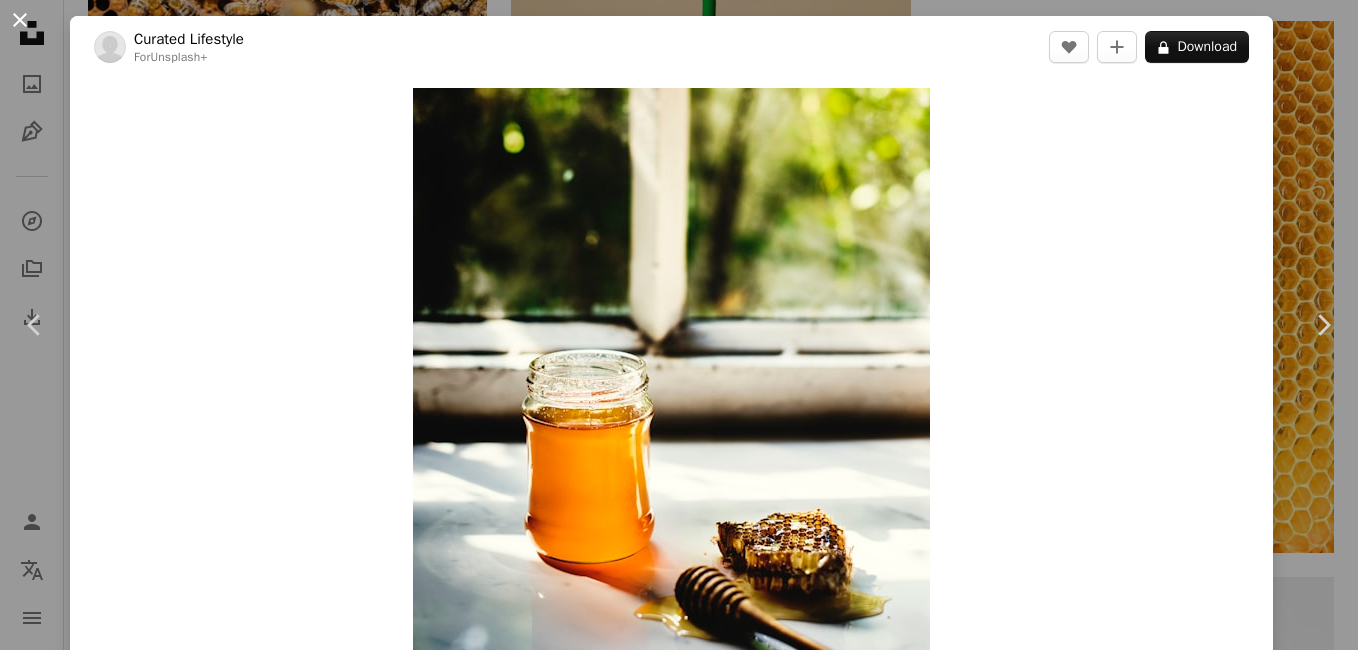 click on "An X shape" at bounding box center (20, 20) 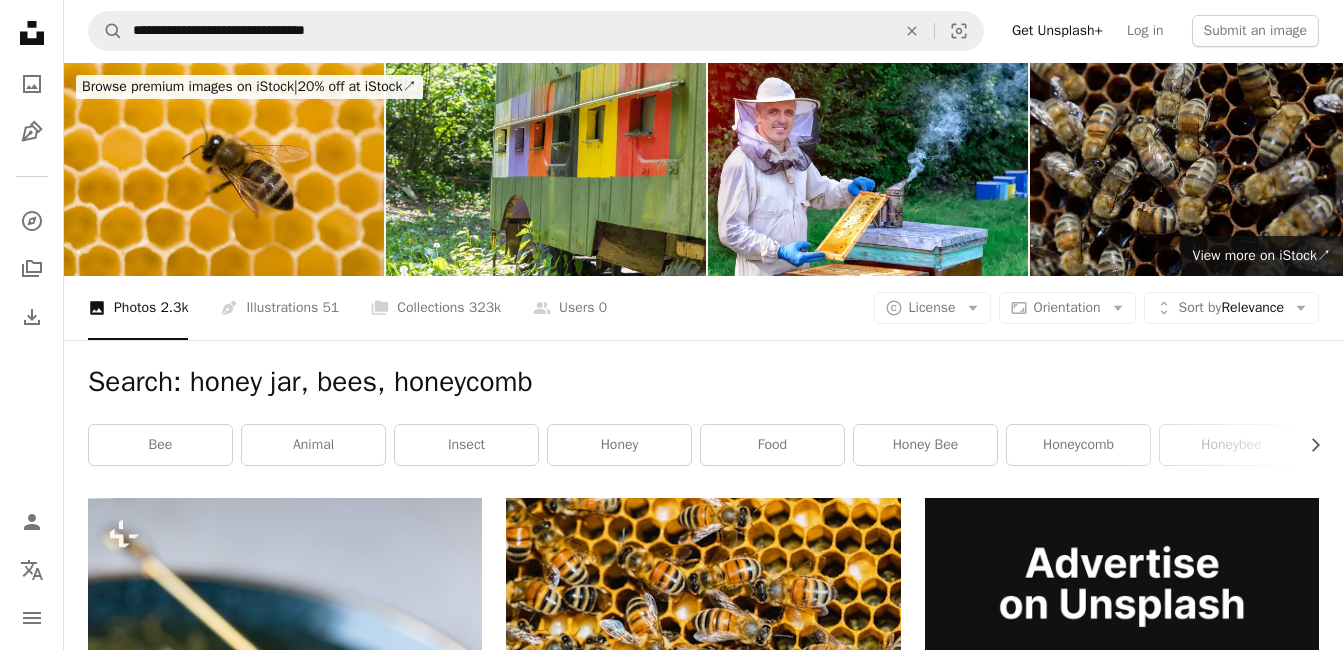 scroll, scrollTop: 0, scrollLeft: 0, axis: both 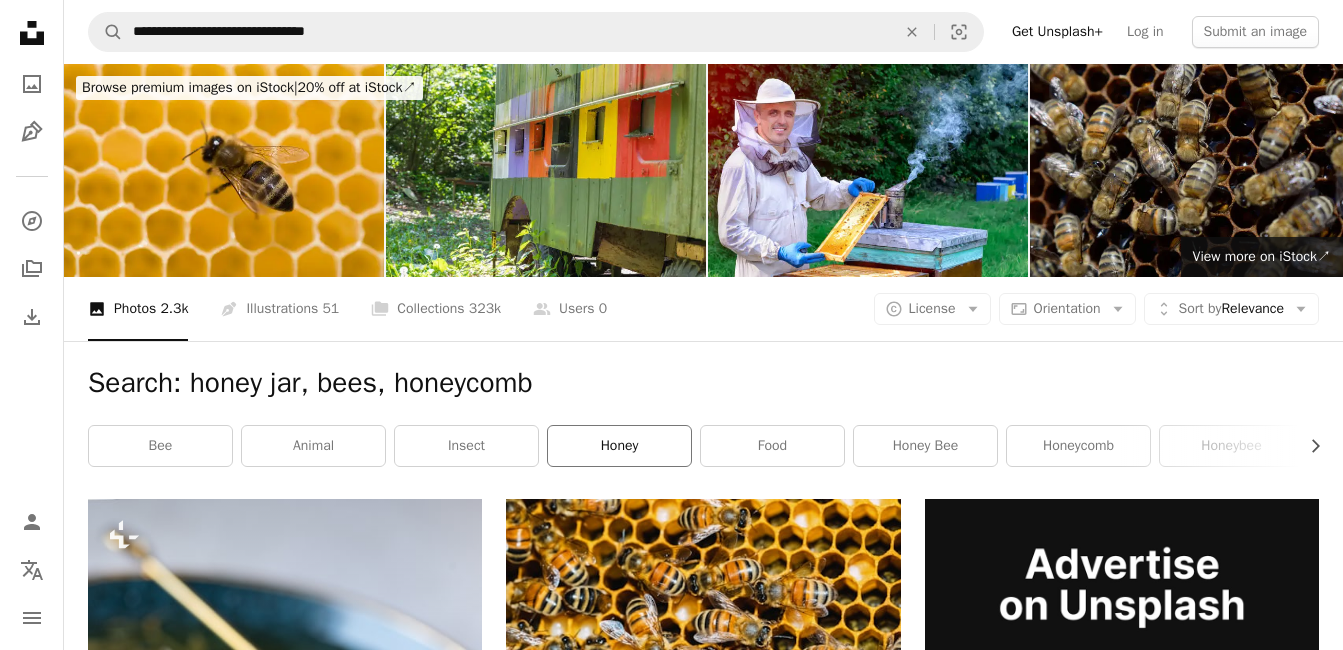 click on "honey" at bounding box center (619, 446) 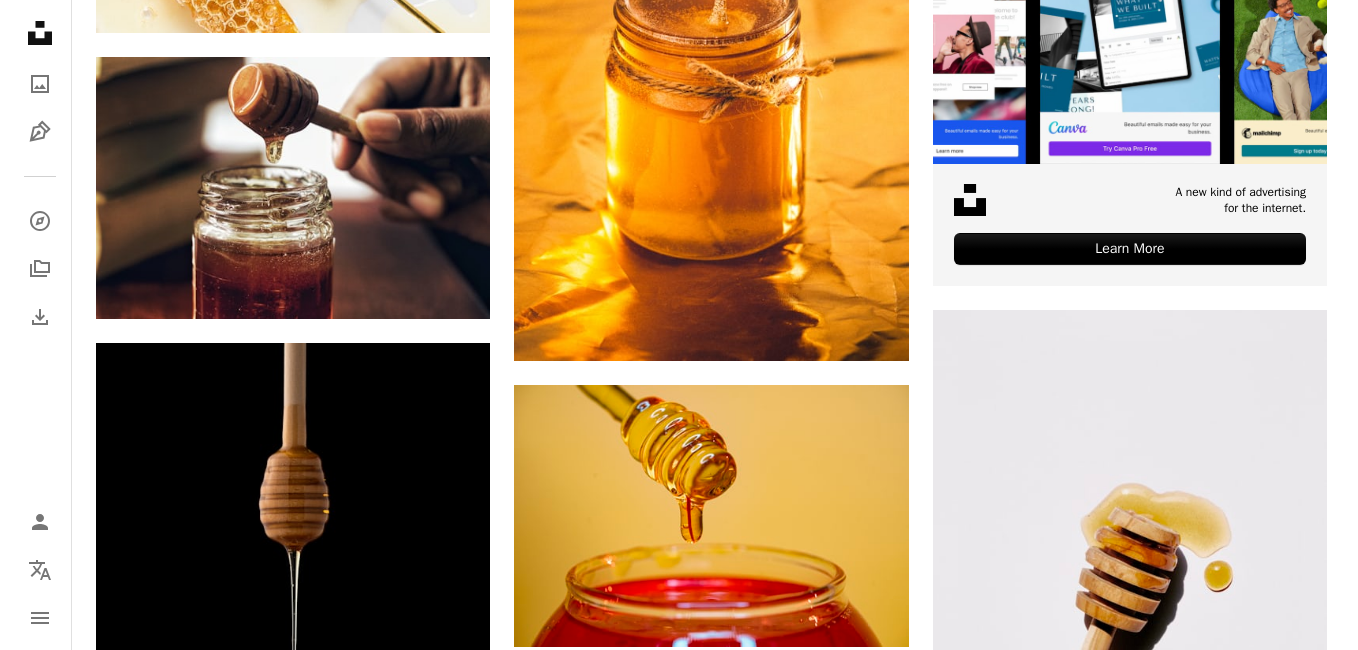 scroll, scrollTop: 727, scrollLeft: 0, axis: vertical 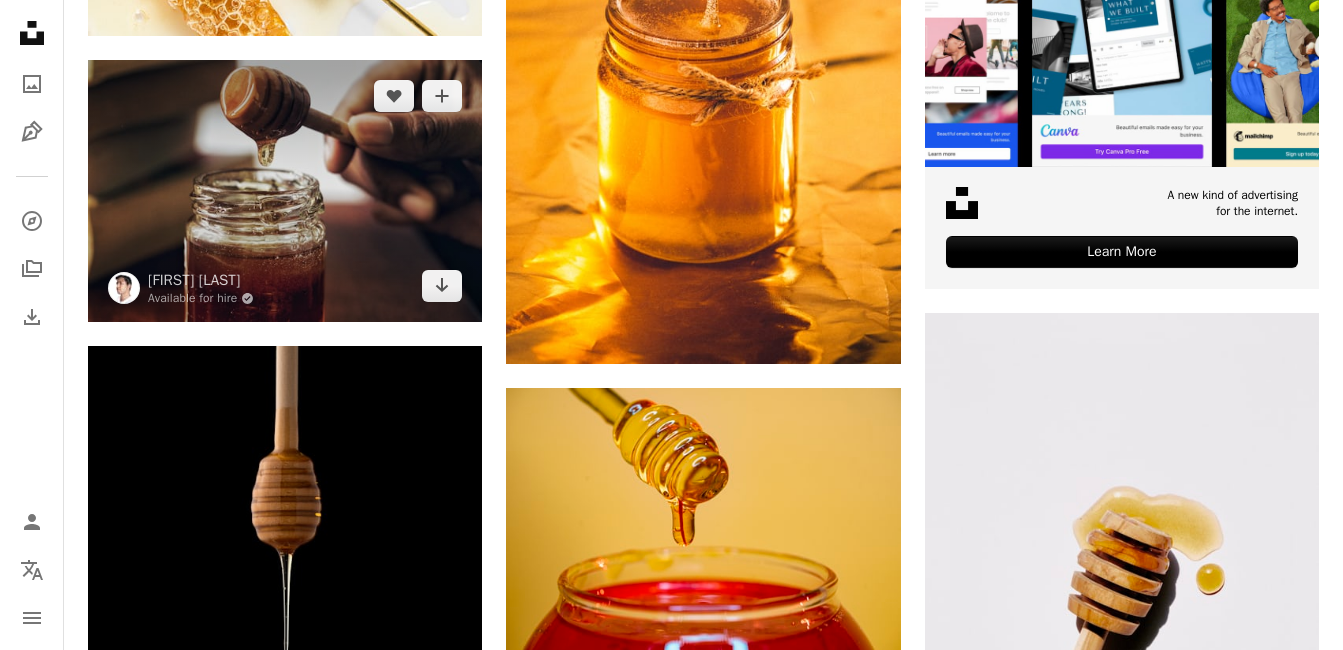 click at bounding box center (285, 191) 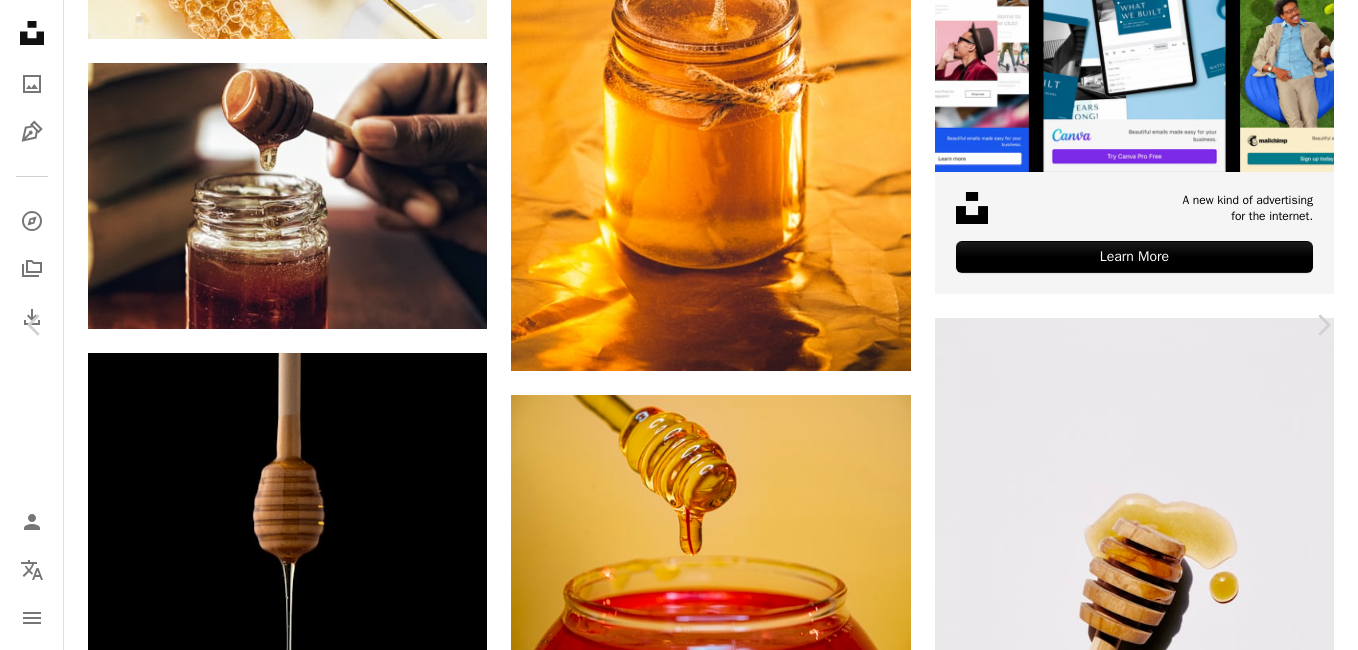 scroll, scrollTop: 3, scrollLeft: 0, axis: vertical 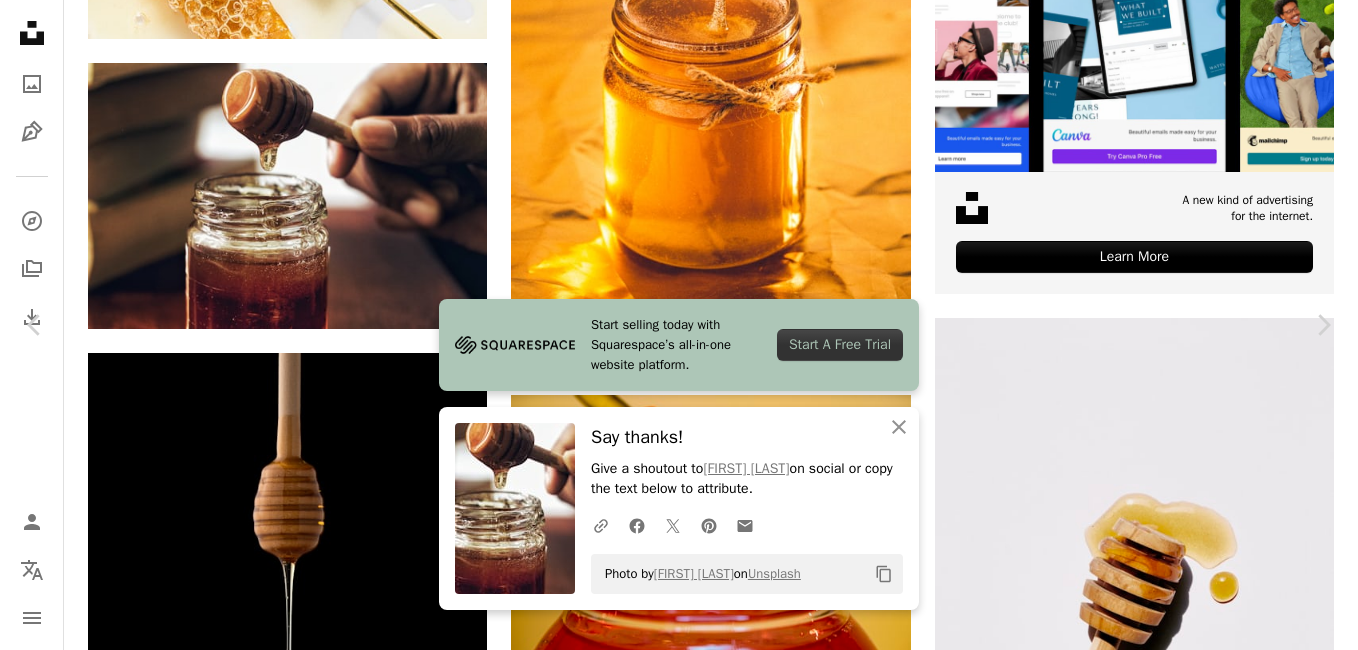 click at bounding box center [672, 4587] 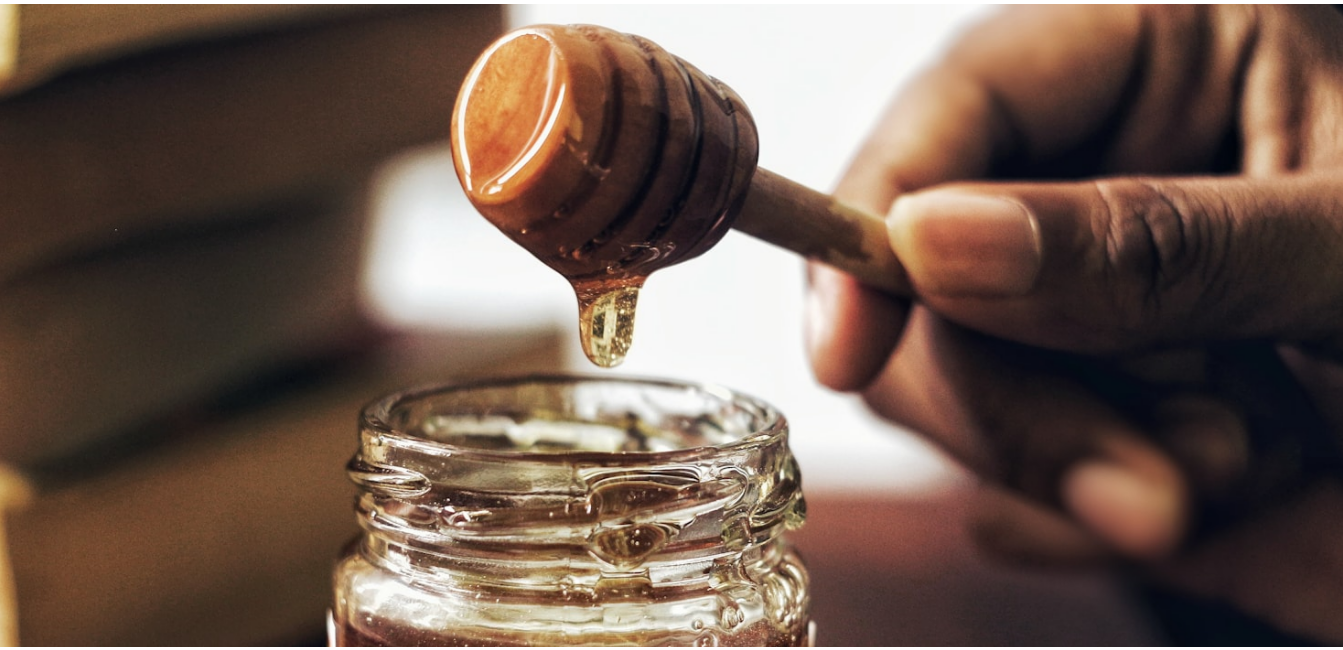 scroll, scrollTop: 119, scrollLeft: 0, axis: vertical 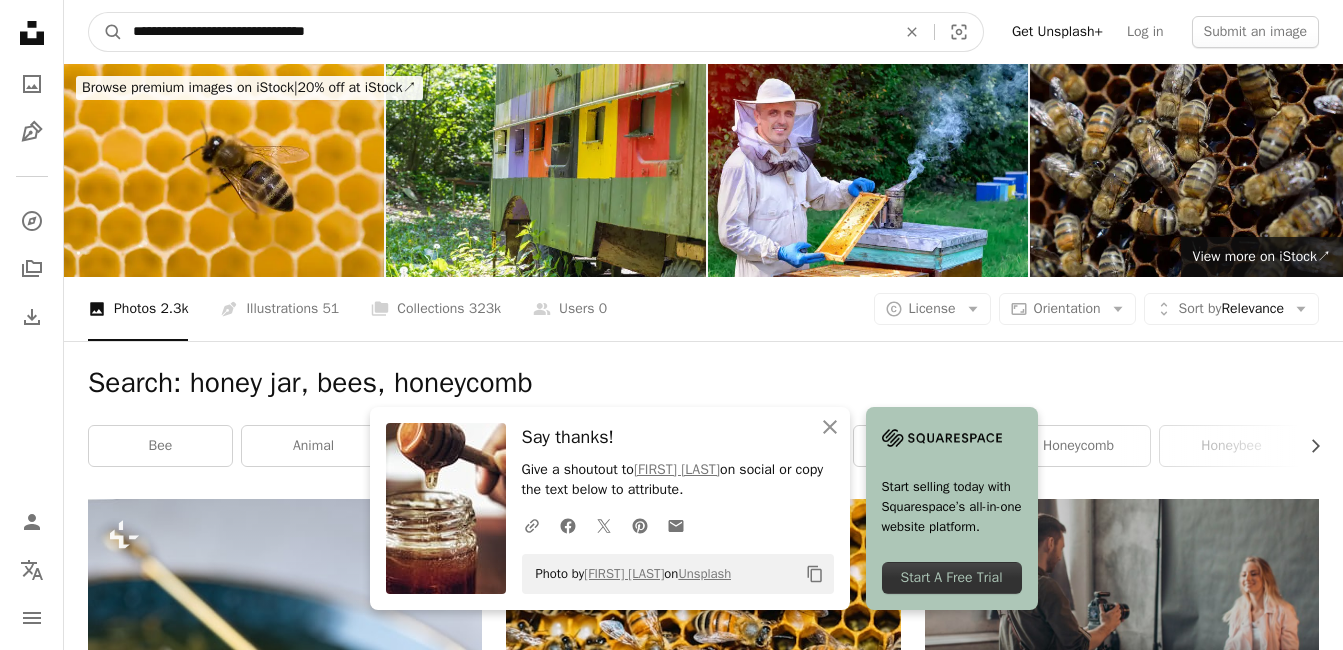 click on "**********" at bounding box center (506, 32) 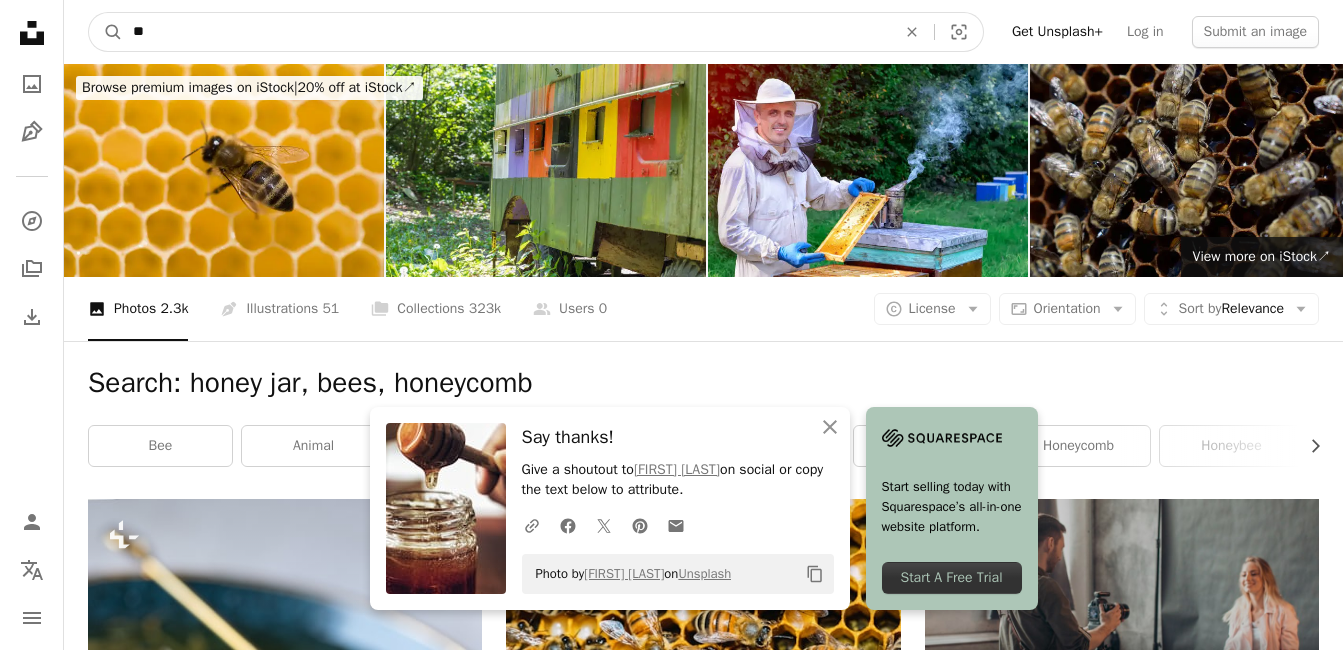 type on "*" 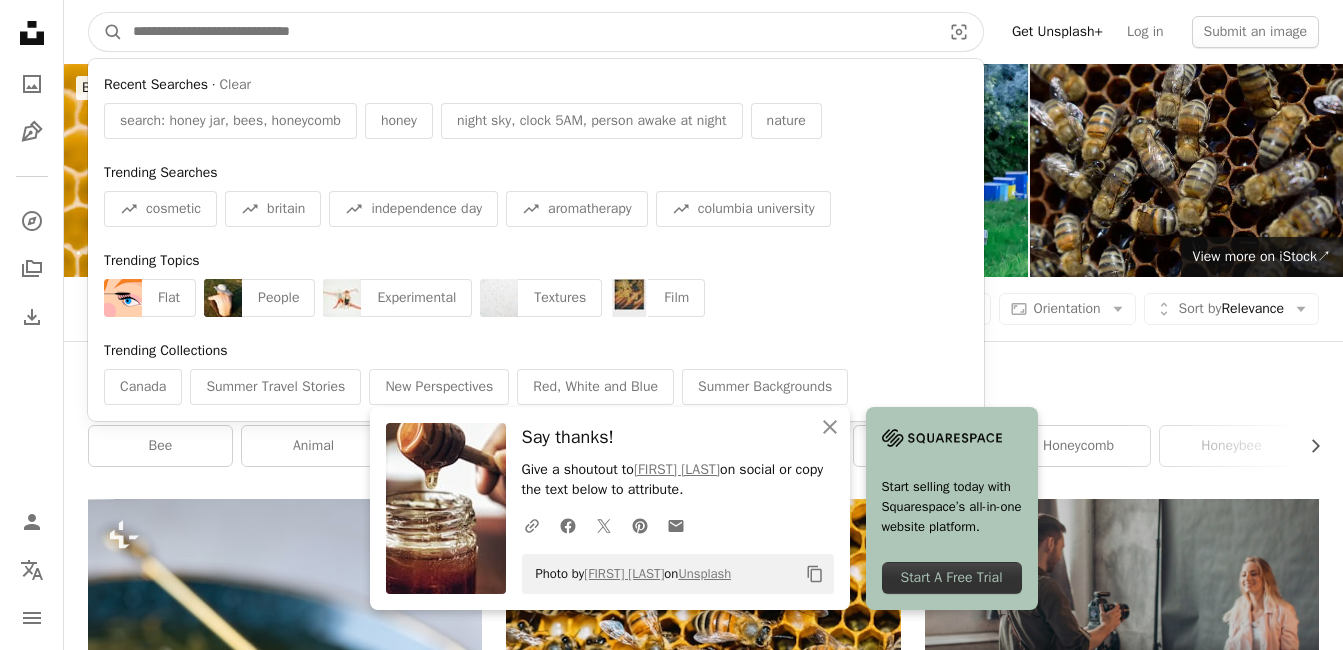 click at bounding box center (529, 32) 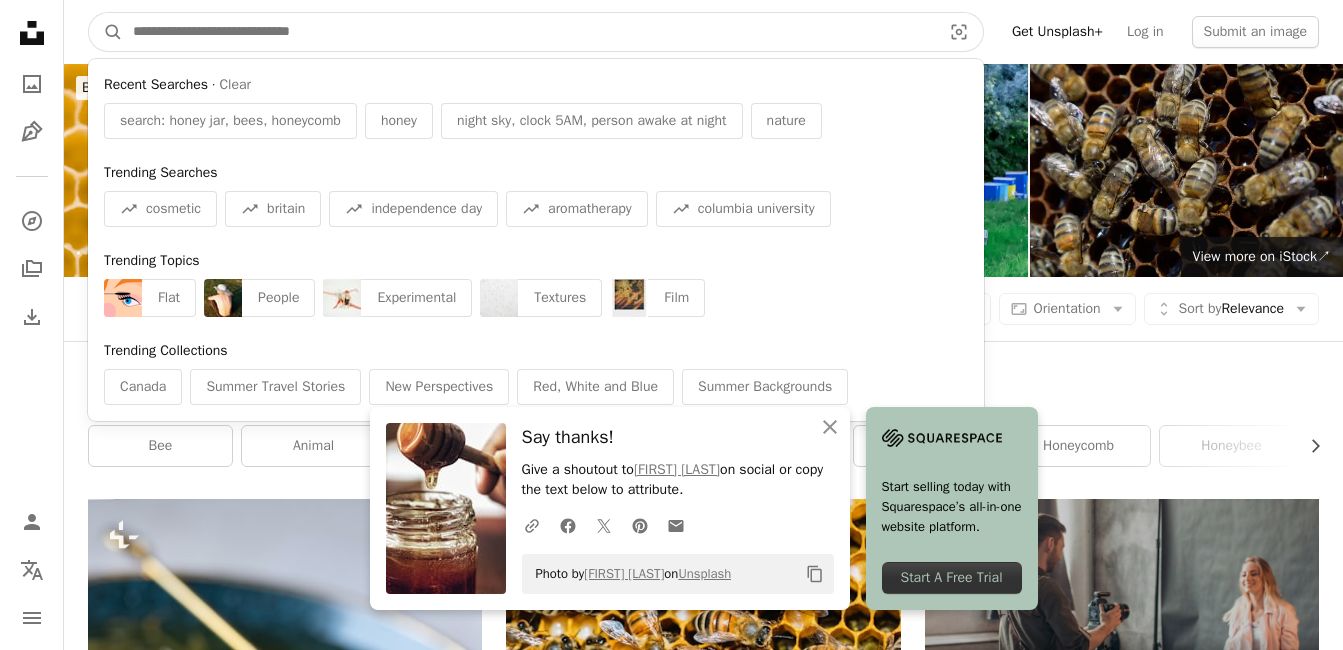 paste on "**********" 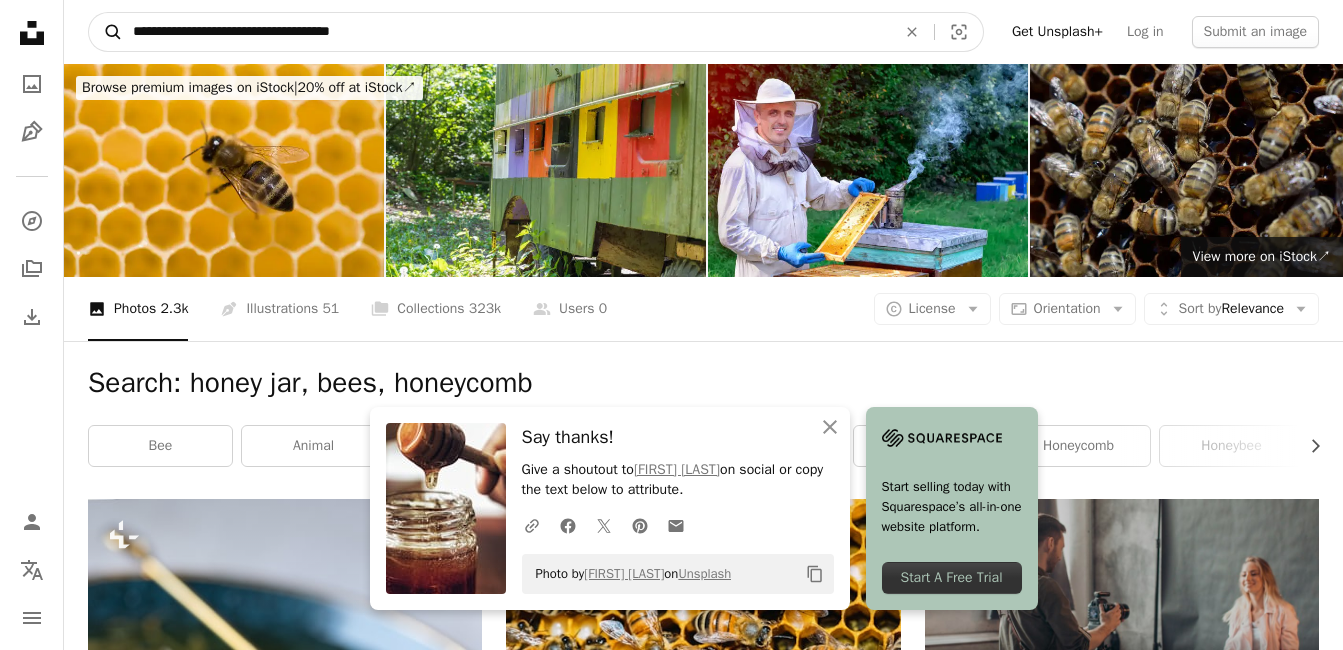 type on "**********" 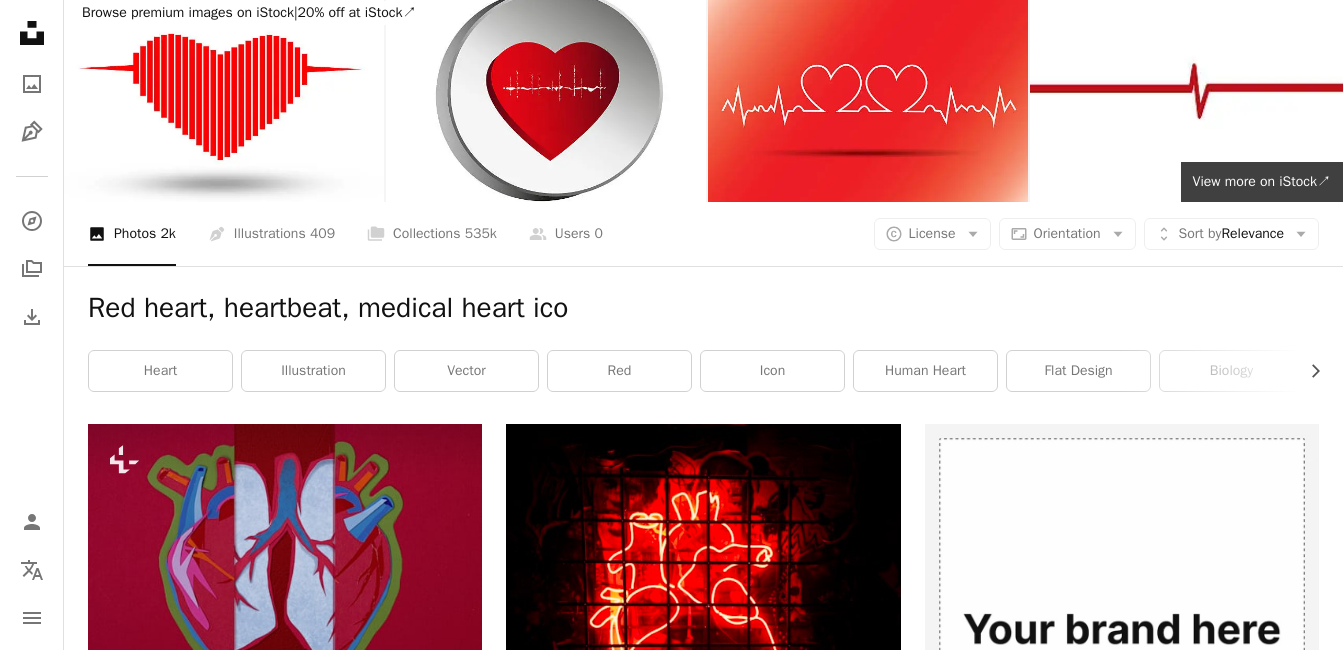 scroll, scrollTop: 0, scrollLeft: 0, axis: both 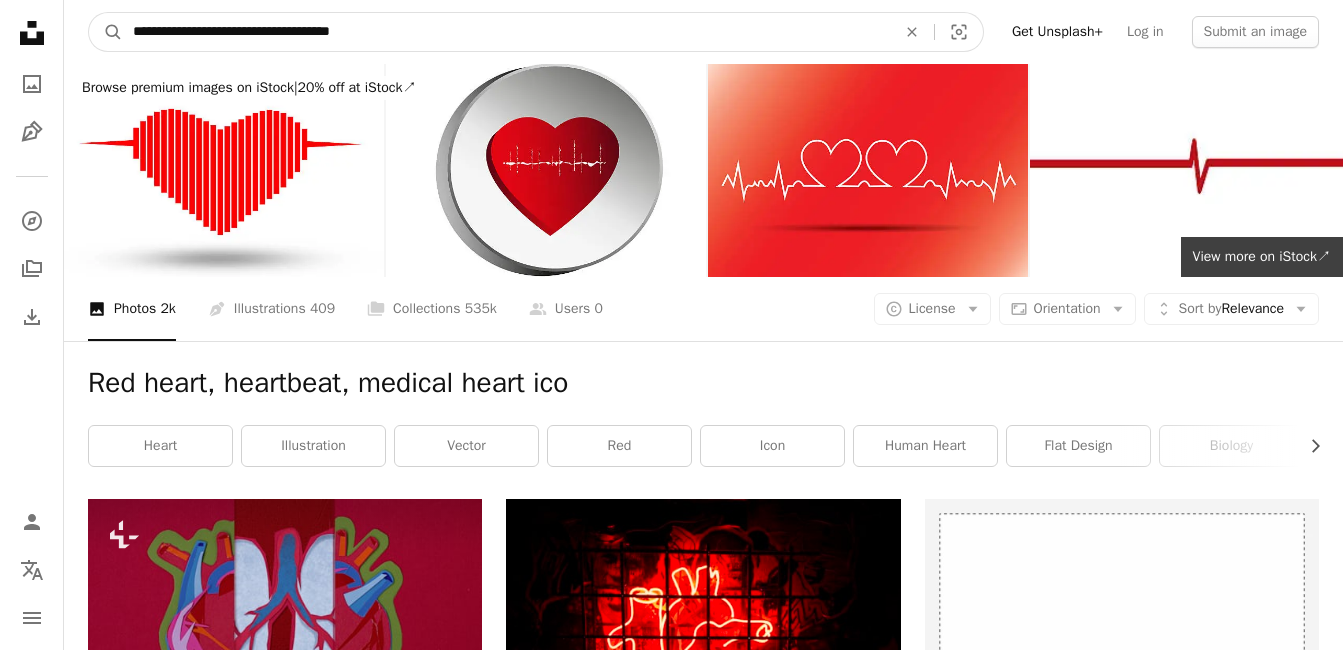 click on "**********" at bounding box center (506, 32) 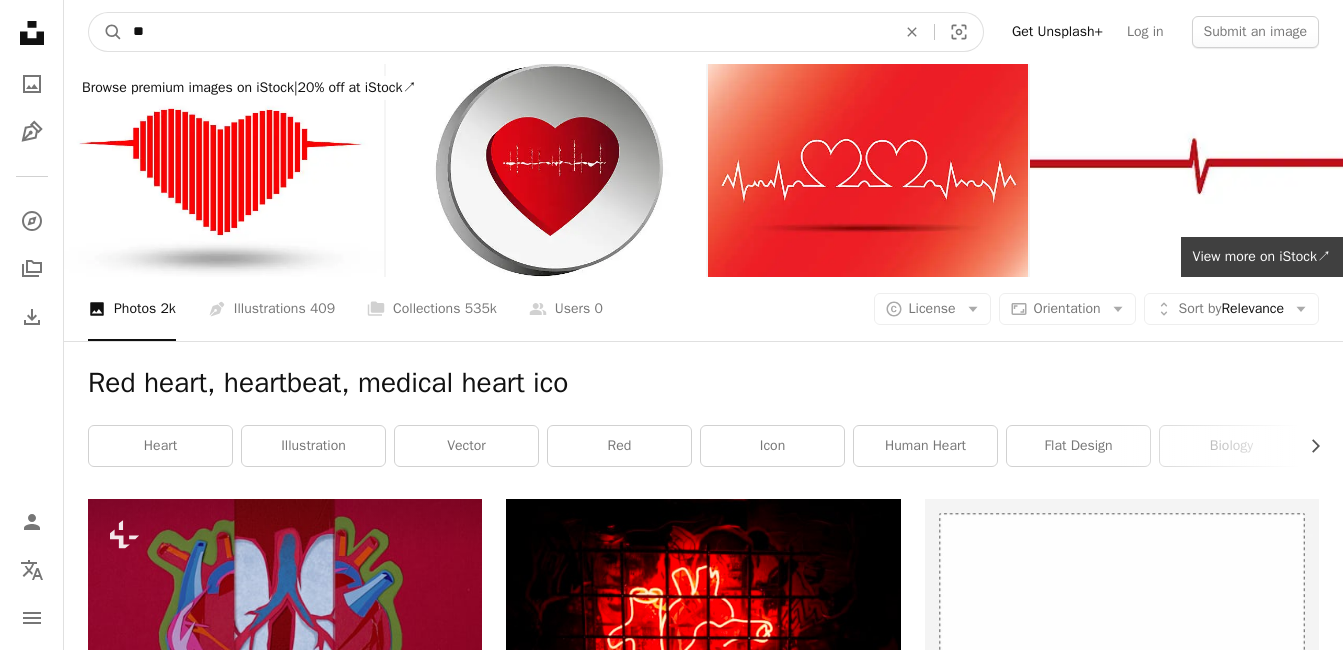type on "*" 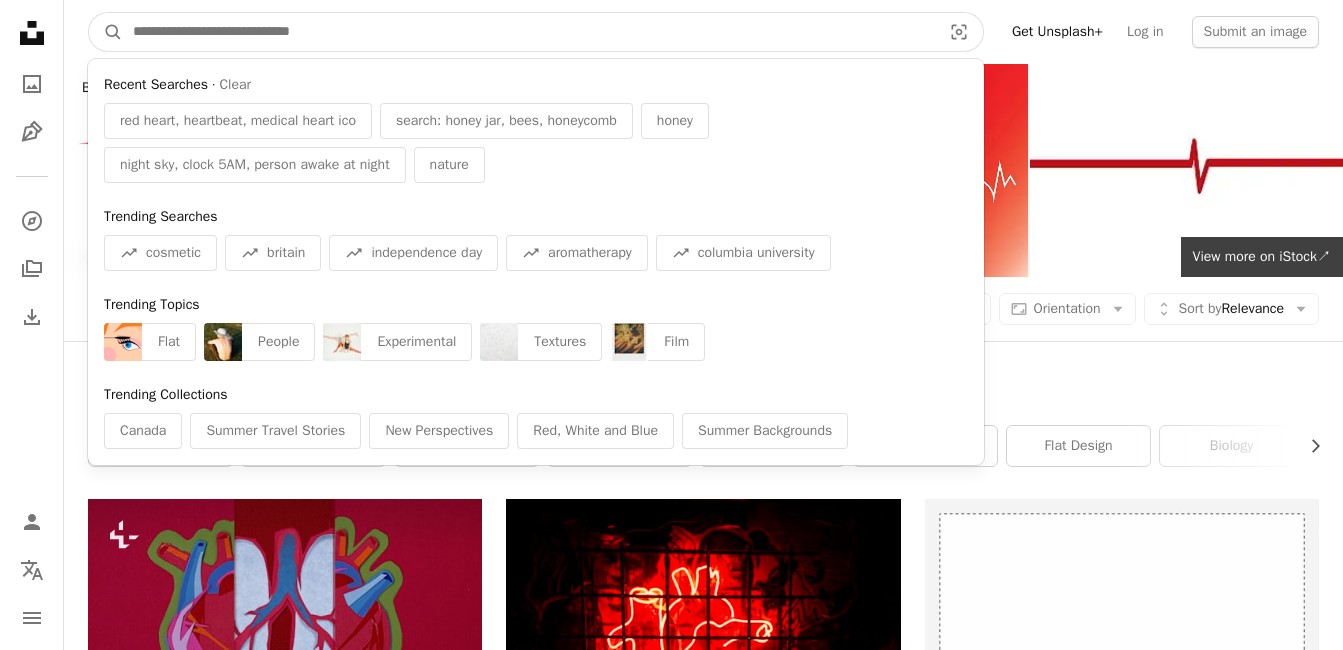 type 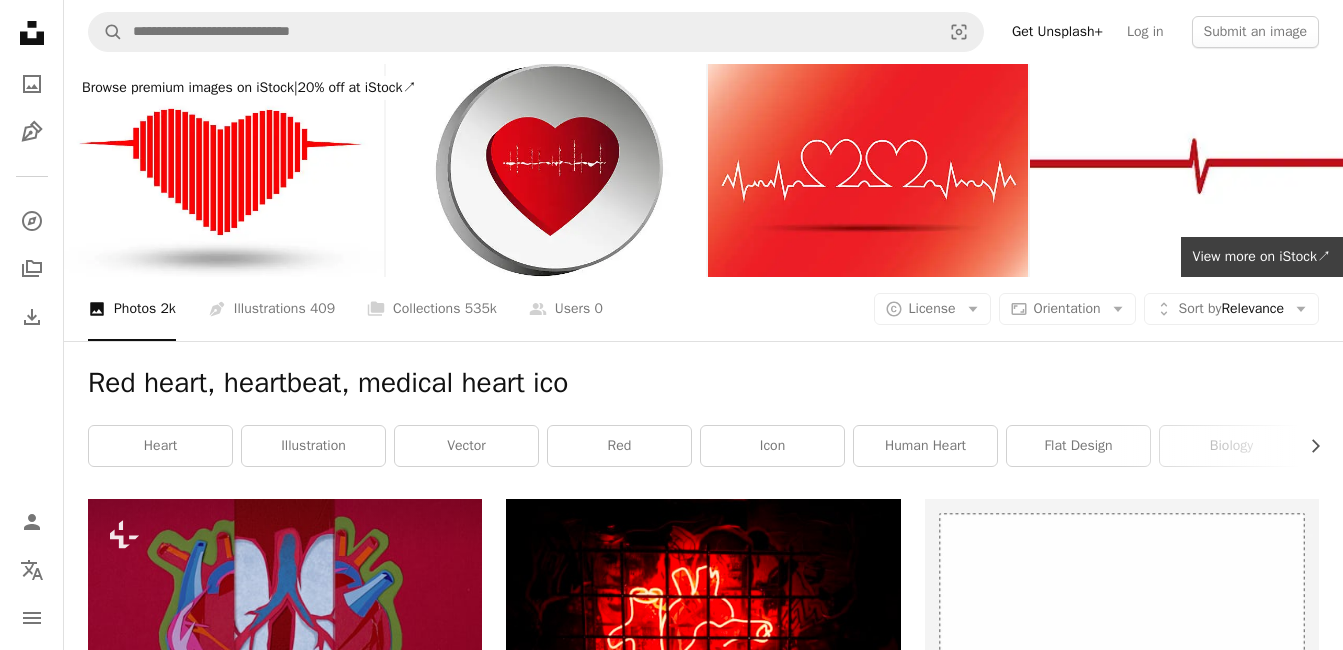 click on "A heart A plus sign camilo jimenez Arrow pointing down A heart A plus sign Robina Weermeijer Arrow pointing down A heart A plus sign Europeana Arrow pointing down For" at bounding box center (671, 2412) 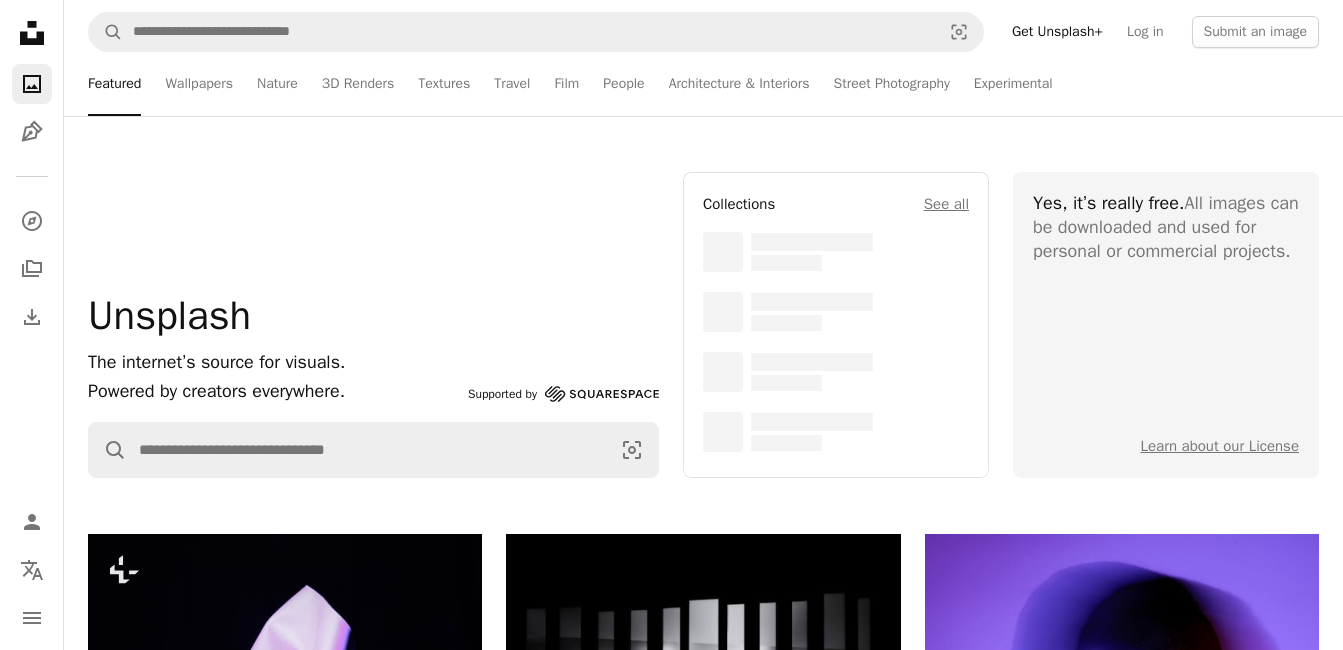 scroll, scrollTop: 174, scrollLeft: 0, axis: vertical 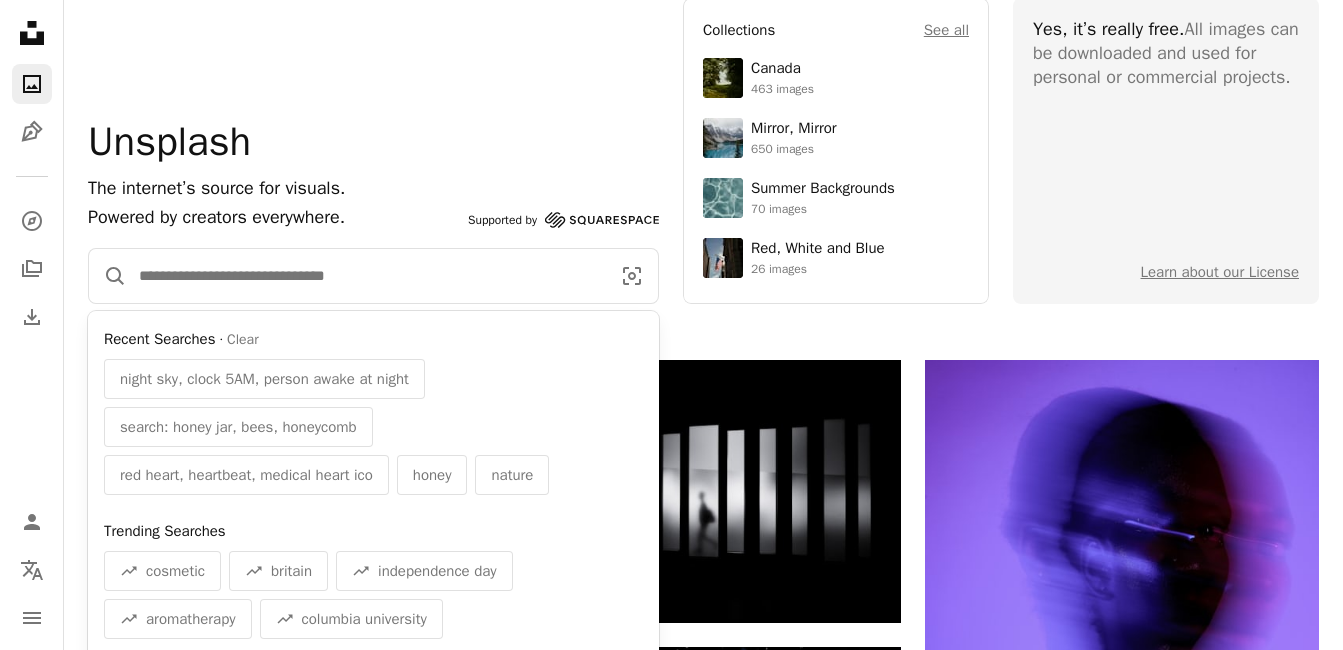 click at bounding box center (366, 276) 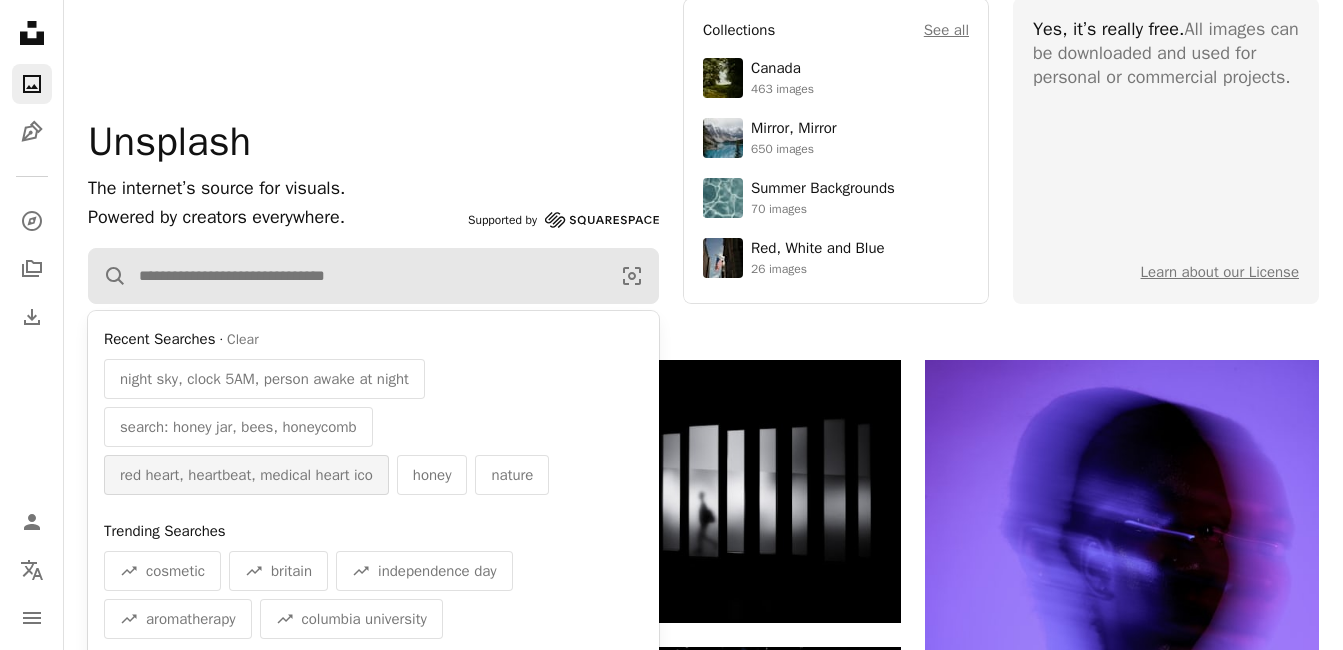 click on "red heart, heartbeat, medical heart ico" at bounding box center [246, 475] 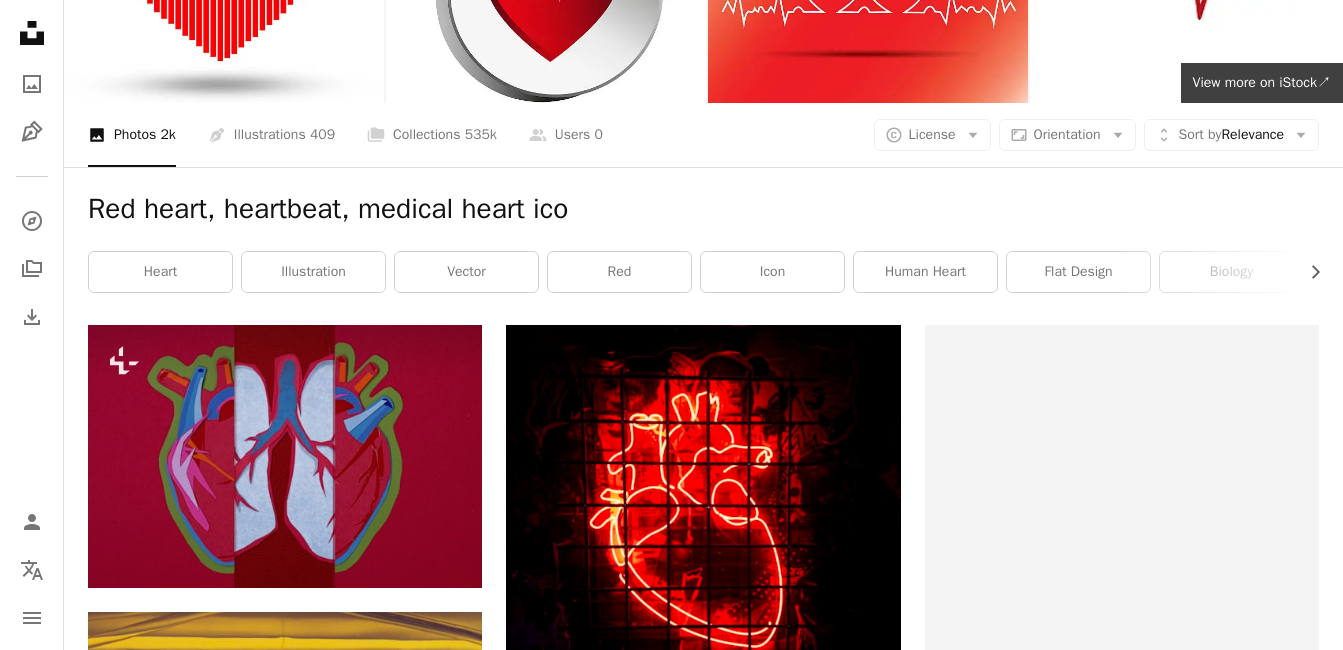 scroll, scrollTop: 0, scrollLeft: 0, axis: both 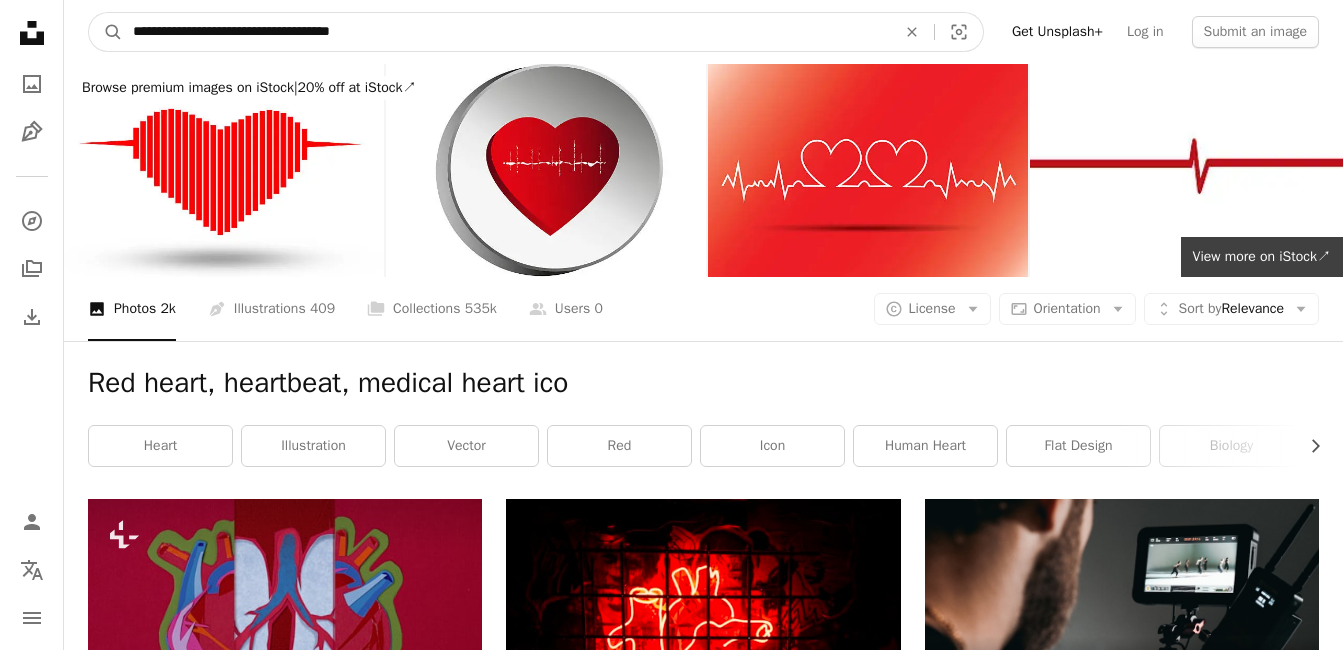 click on "**********" at bounding box center [506, 32] 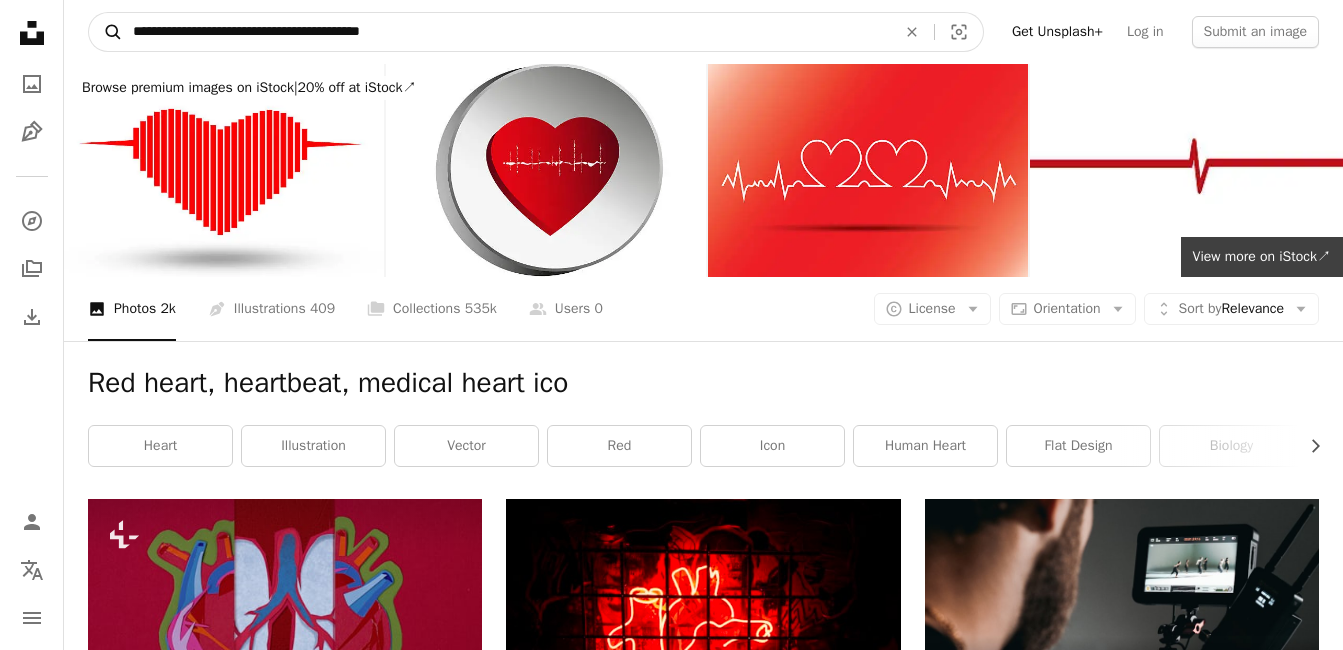 type on "**********" 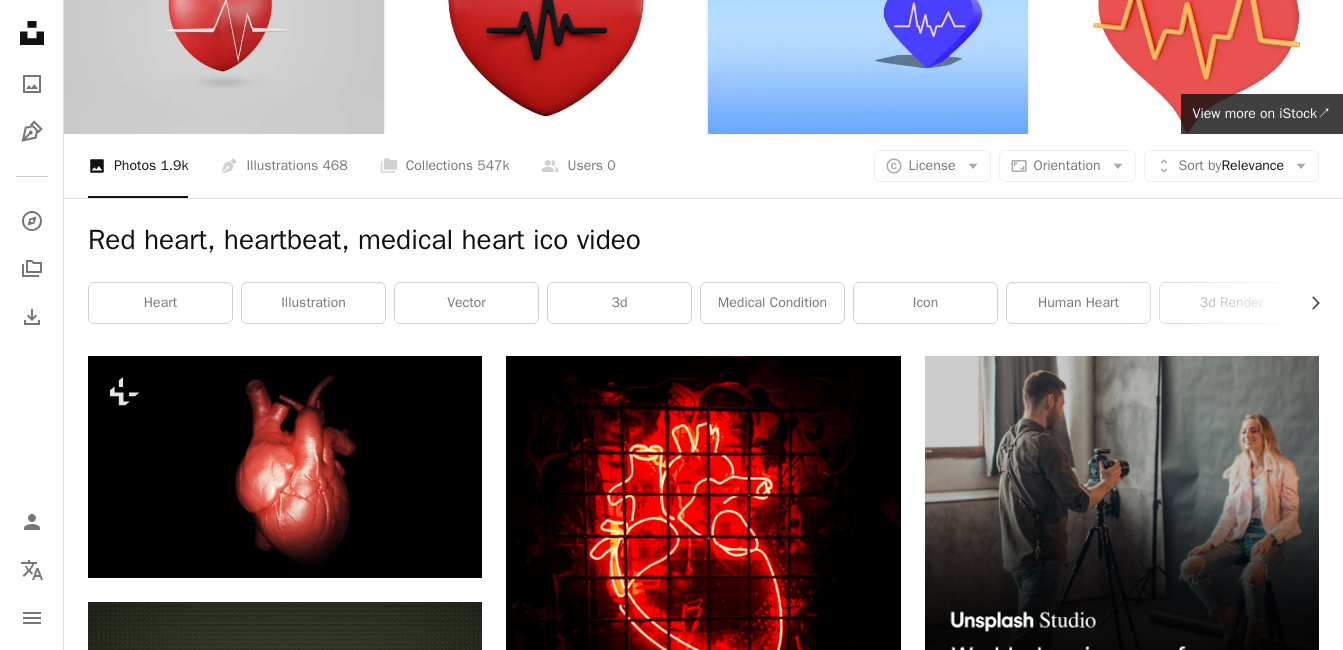 scroll, scrollTop: 0, scrollLeft: 0, axis: both 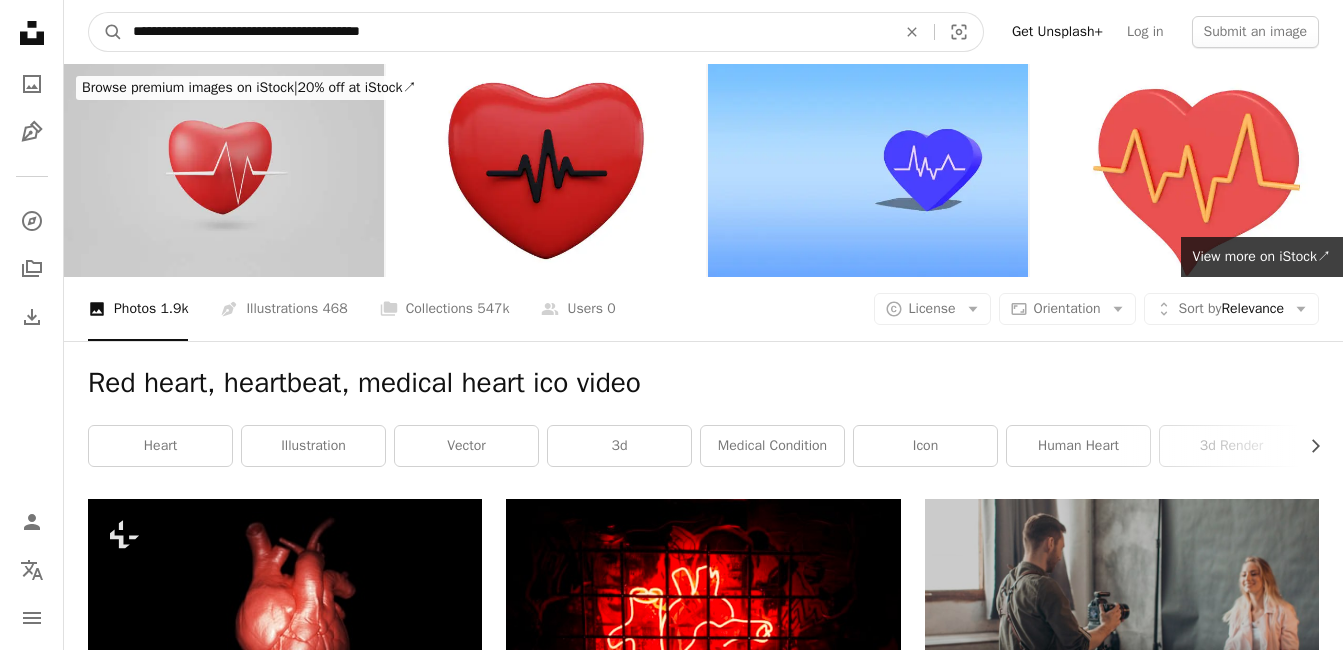 drag, startPoint x: 414, startPoint y: 27, endPoint x: 125, endPoint y: 4, distance: 289.9138 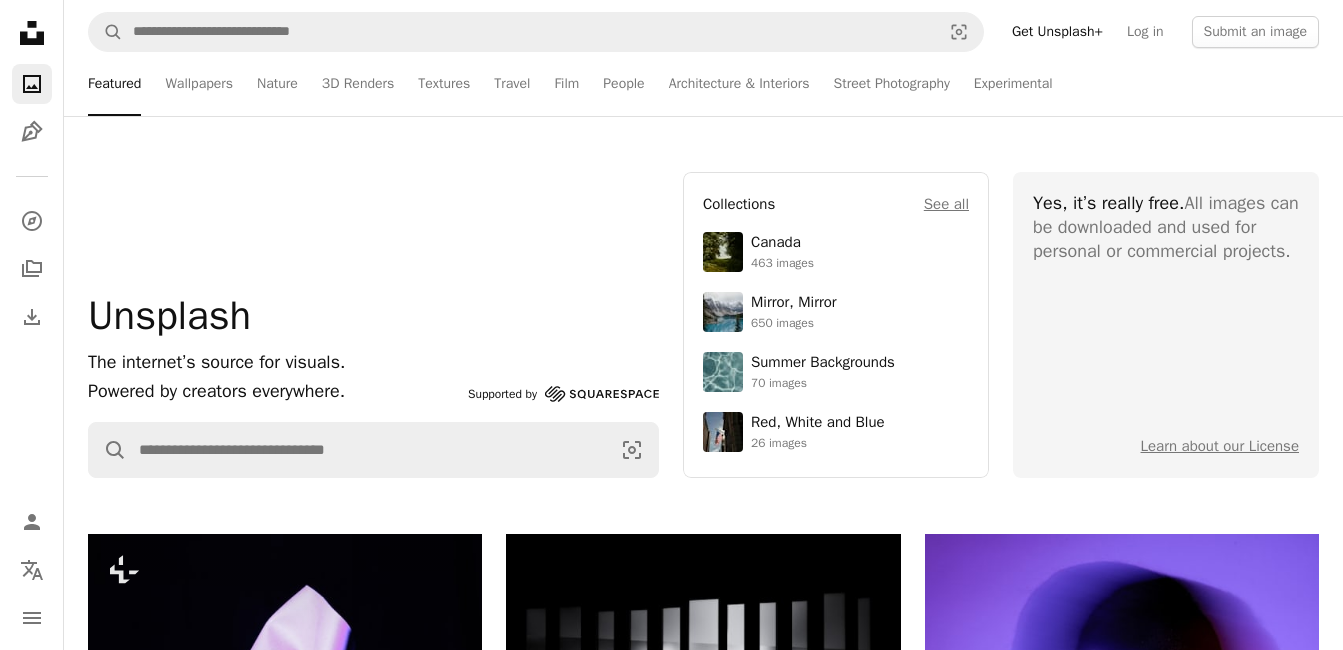scroll, scrollTop: 174, scrollLeft: 0, axis: vertical 